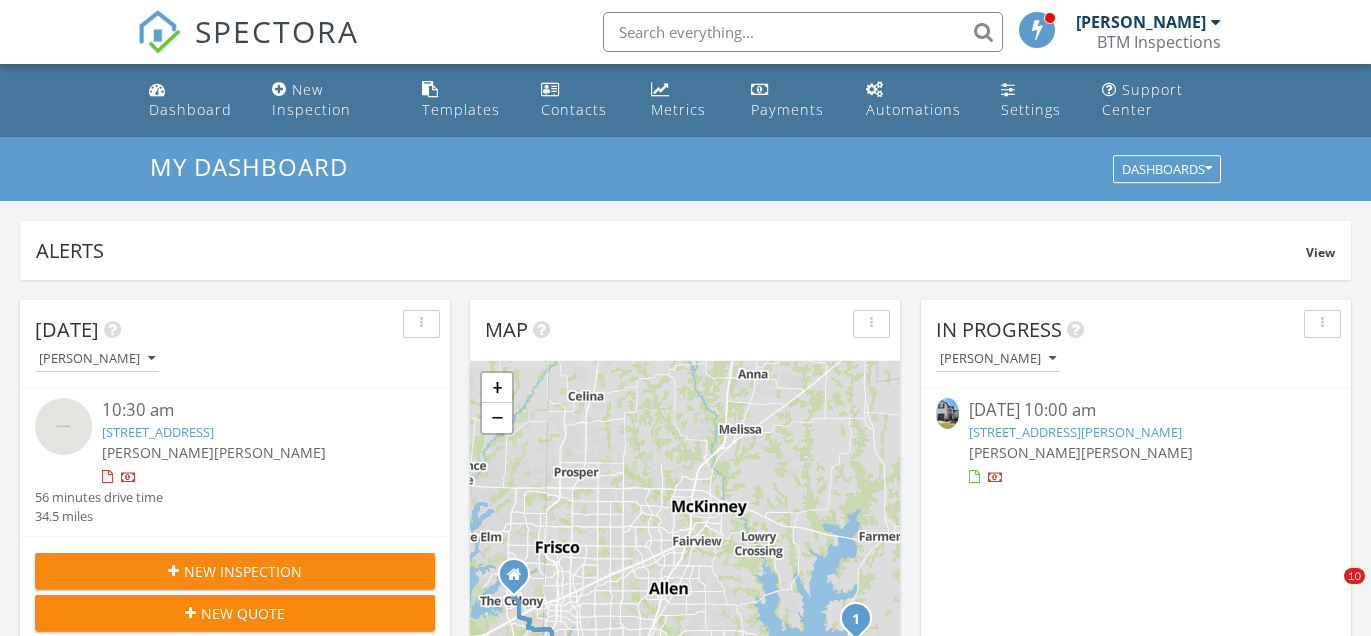 scroll, scrollTop: 1290, scrollLeft: 0, axis: vertical 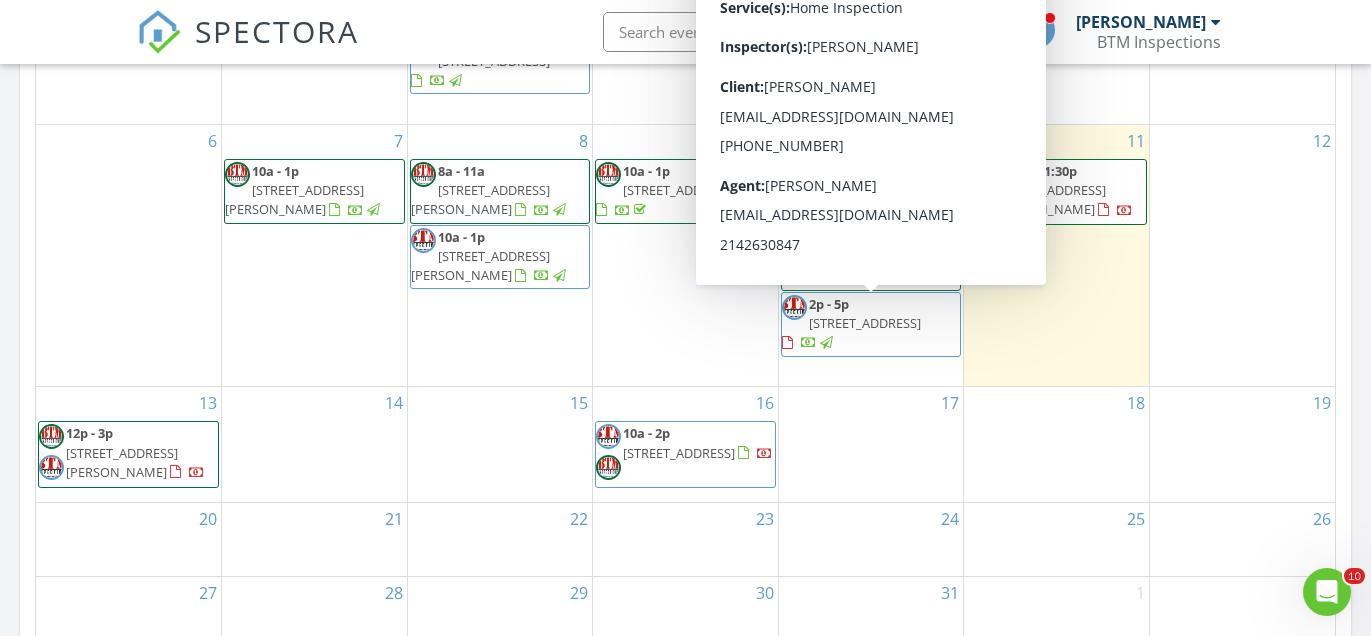 click on "[STREET_ADDRESS]" at bounding box center [865, 323] 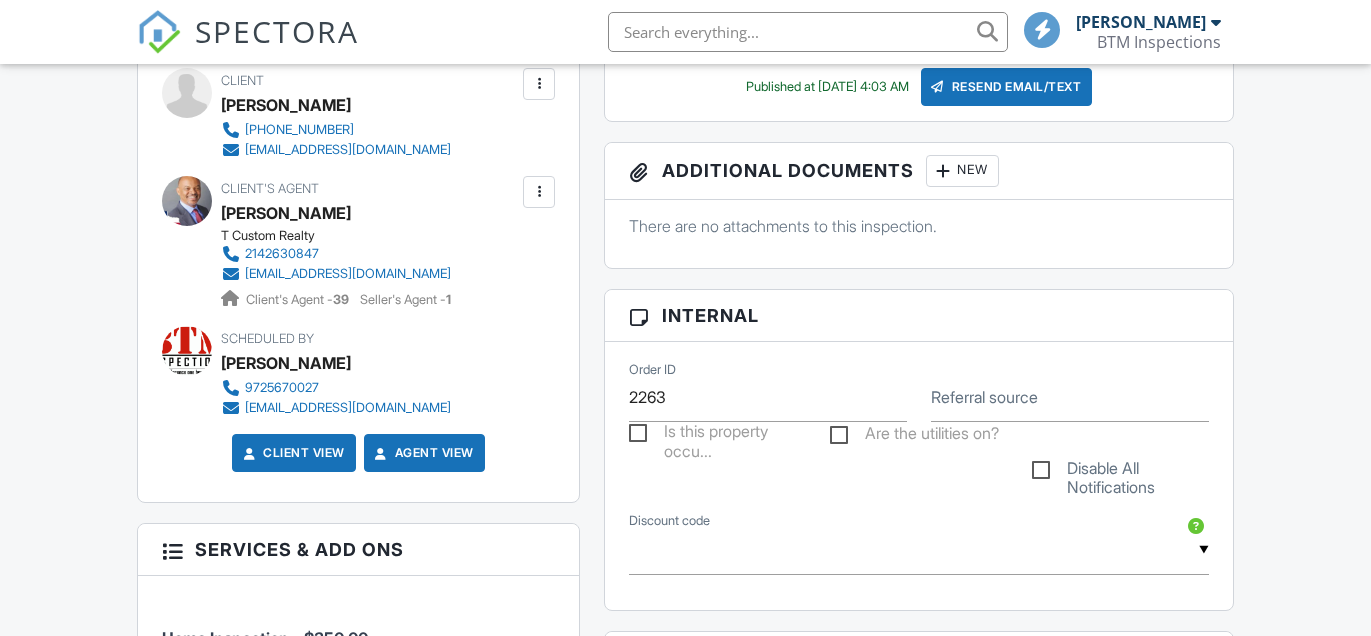 scroll, scrollTop: 1653, scrollLeft: 0, axis: vertical 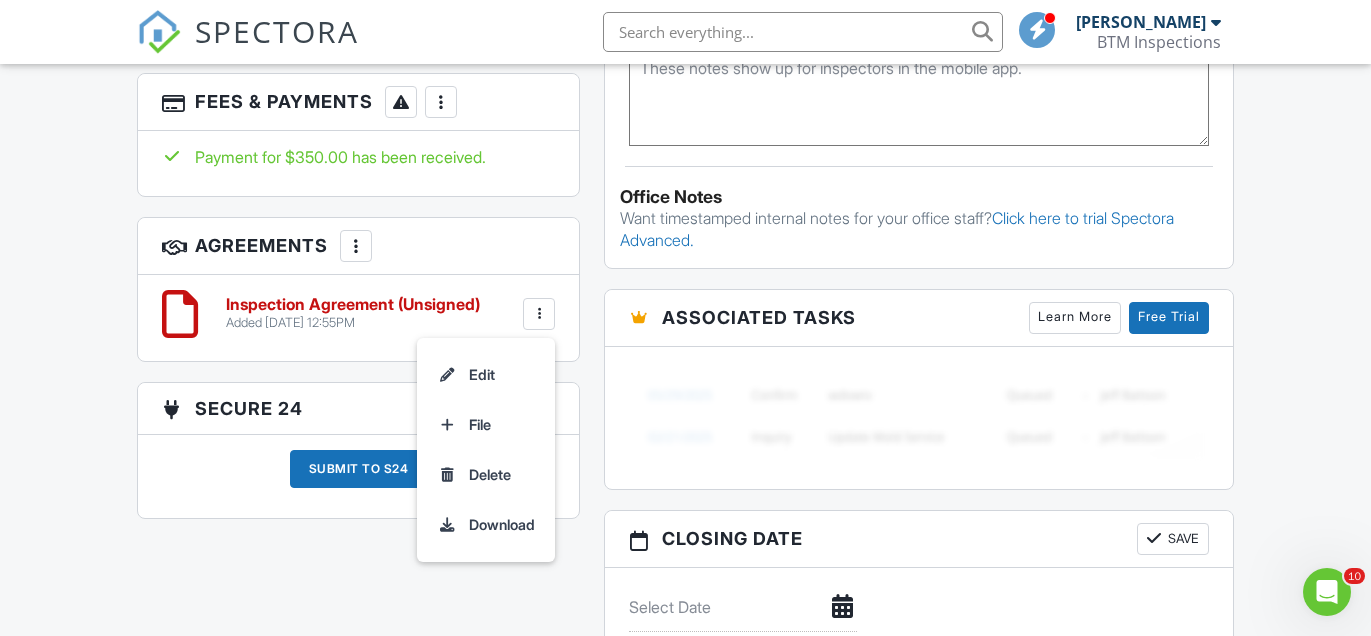 click on "All emails and texts are disabled for this inspection!
All emails and texts have been disabled for this inspection. This may have happened due to someone manually disabling them or this inspection being unconfirmed when it was scheduled. To re-enable emails and texts for this inspection, click the button below.
Turn on emails and texts
Turn on and Requeue Notifications
Agreements Outdated
Dismiss
This inspection's fee was changed at  3:57AM on 7/11. Would you like to update your agreement(s) with the latest information?
Update Agreements
(We'll use your  Automation settings  to determine if an email goes out to the client.)
Reports
Locked
Attach
New
Home Inspection Report (TREC 7-6)
Home Inspection Report (TREC 7-6)
Cary Harvey
Edit
View
Assign Inspectors
Copy
Reinspection Report
View Log
RRB Log" at bounding box center (685, -110) 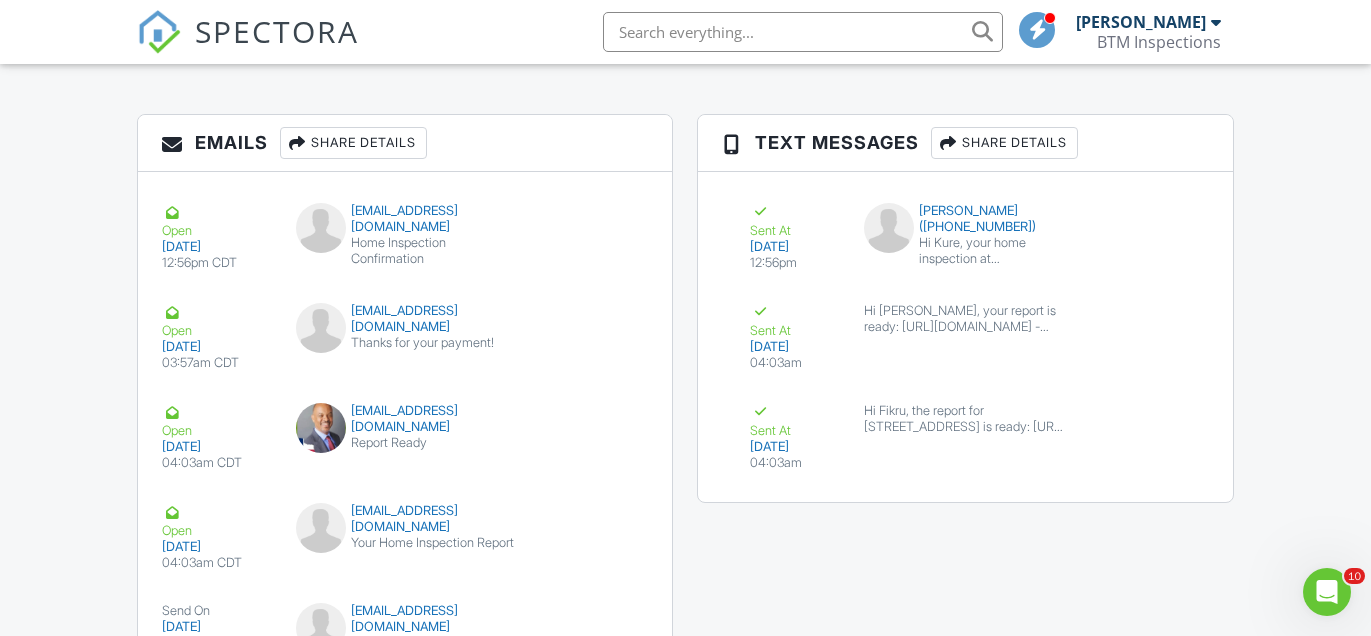scroll, scrollTop: 2484, scrollLeft: 0, axis: vertical 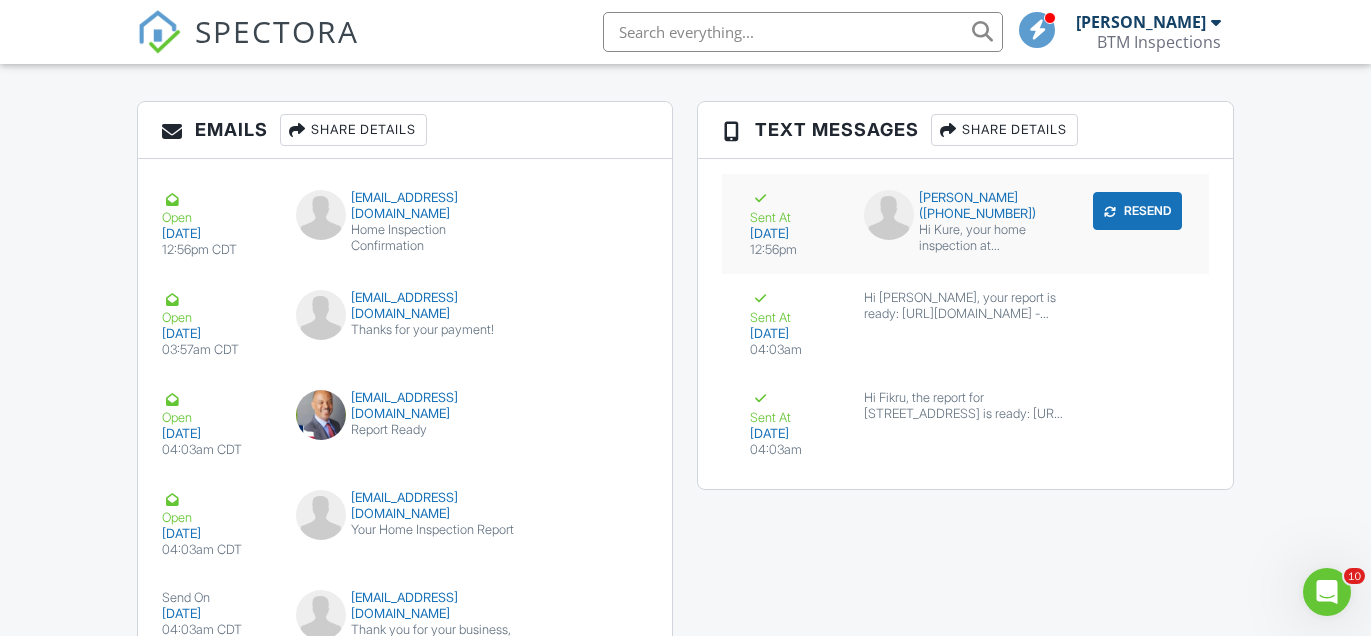 click on "Hi Kure, your home inspection at 2415 Nebulus Dr, Garland, TX 75044 is scheduled for 06/26/2025 at 12:00 pm. I look forward to being your home inspector!
Please pay for your inspection and sign the agreement here: https://app.spectora.com/u/CVgQFos" at bounding box center (993, 238) 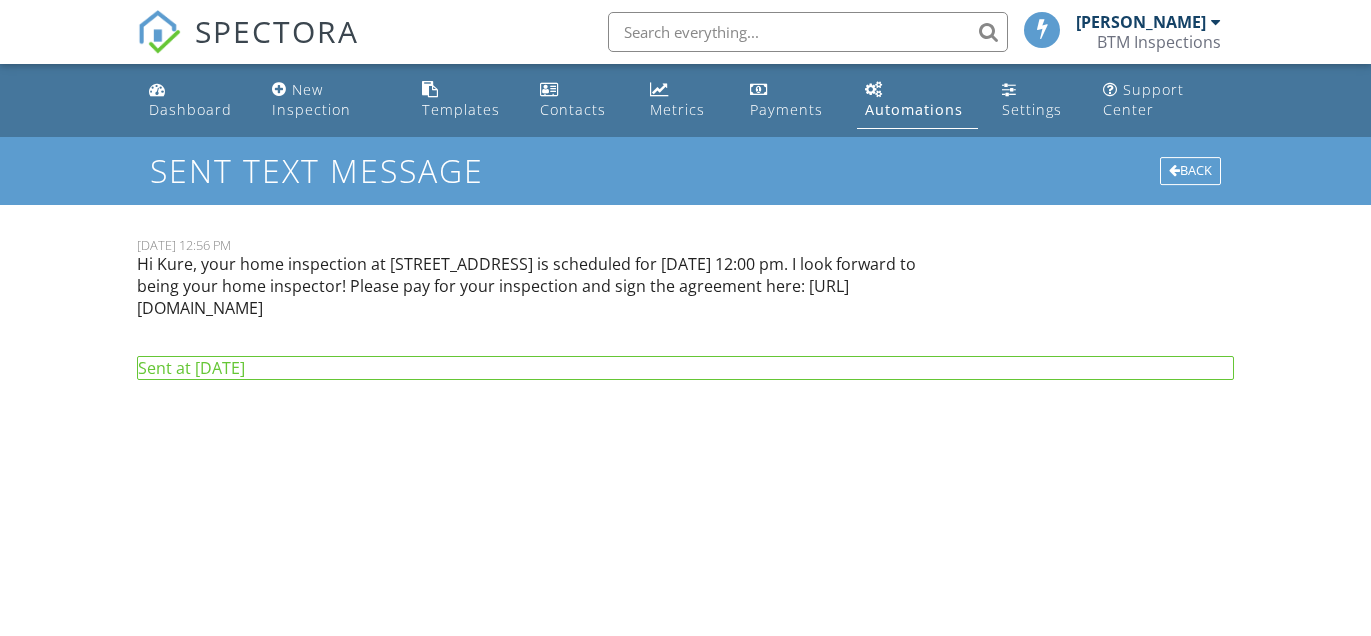 scroll, scrollTop: 0, scrollLeft: 0, axis: both 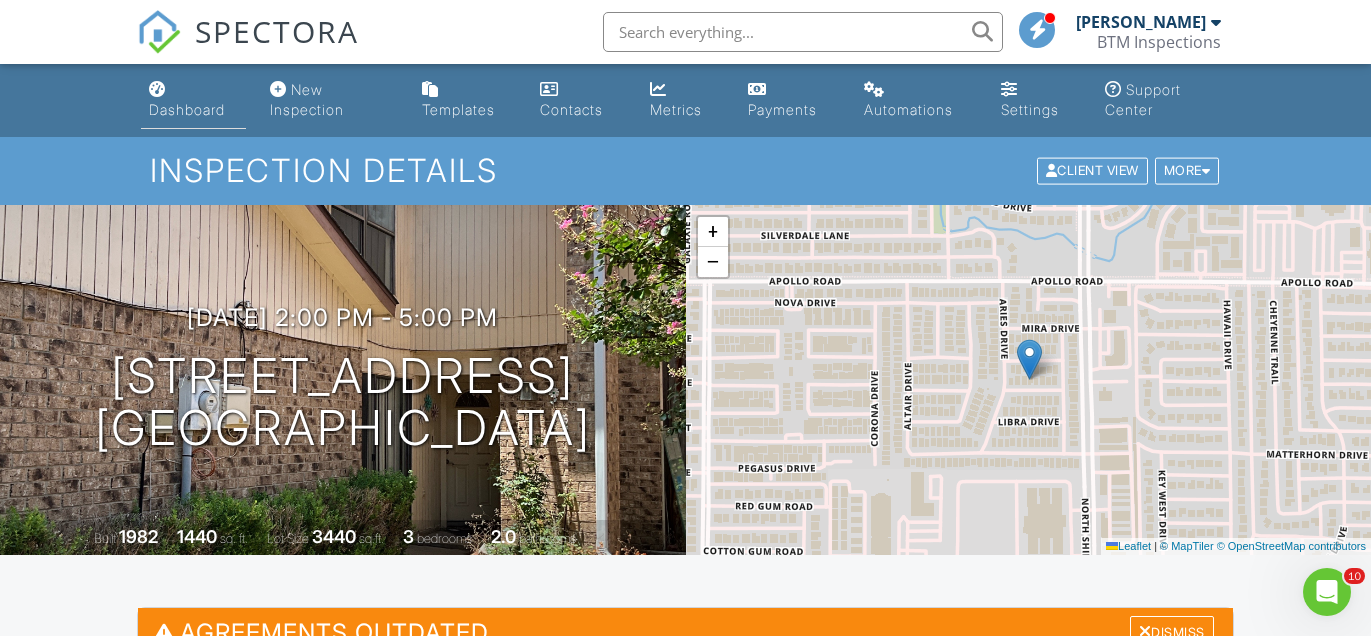 click on "Dashboard" at bounding box center [187, 109] 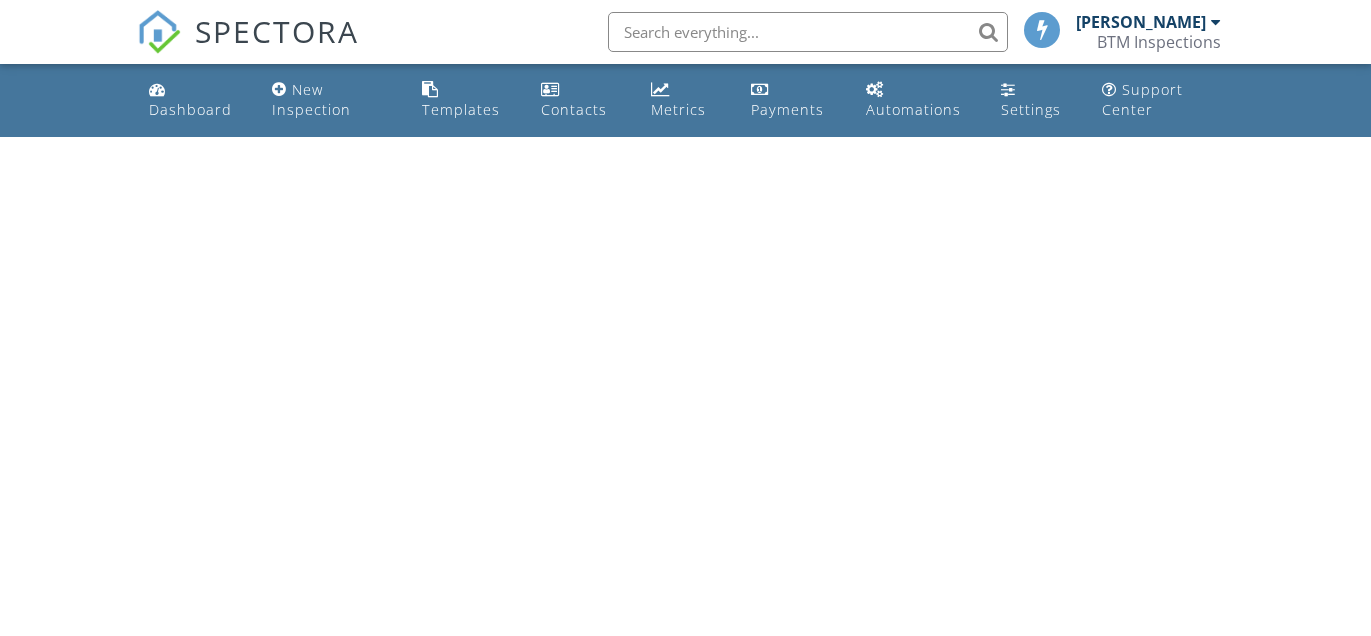 scroll, scrollTop: 0, scrollLeft: 0, axis: both 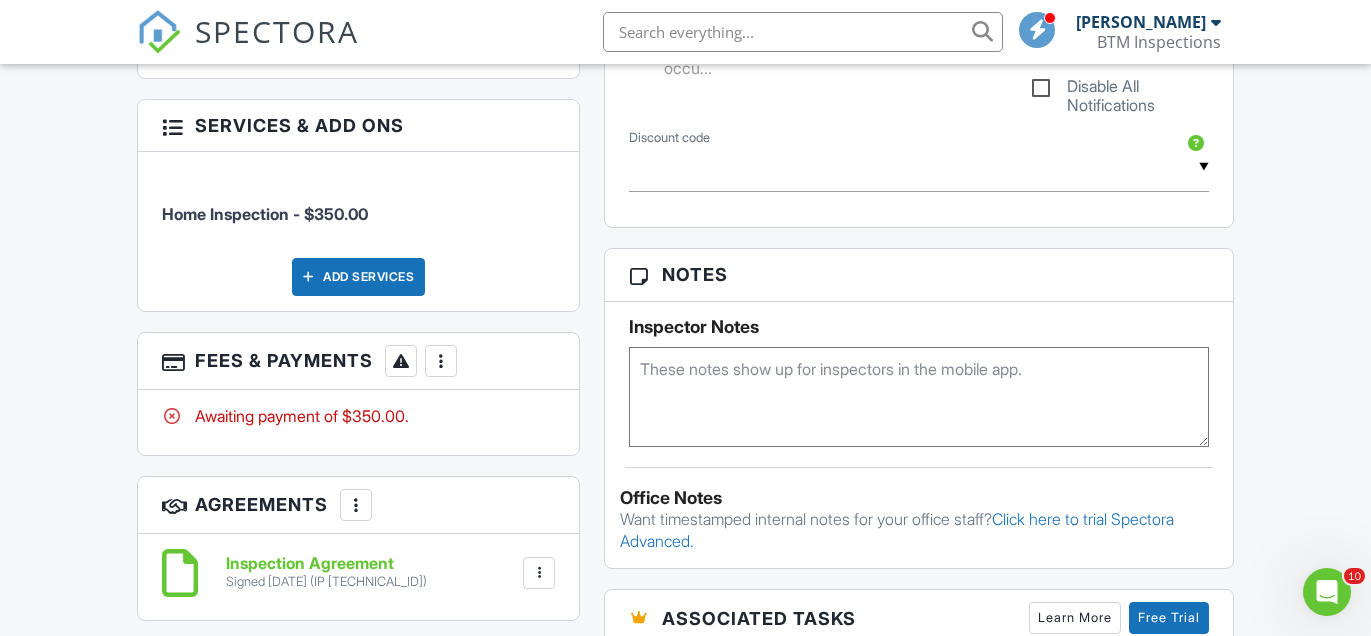 click at bounding box center (441, 361) 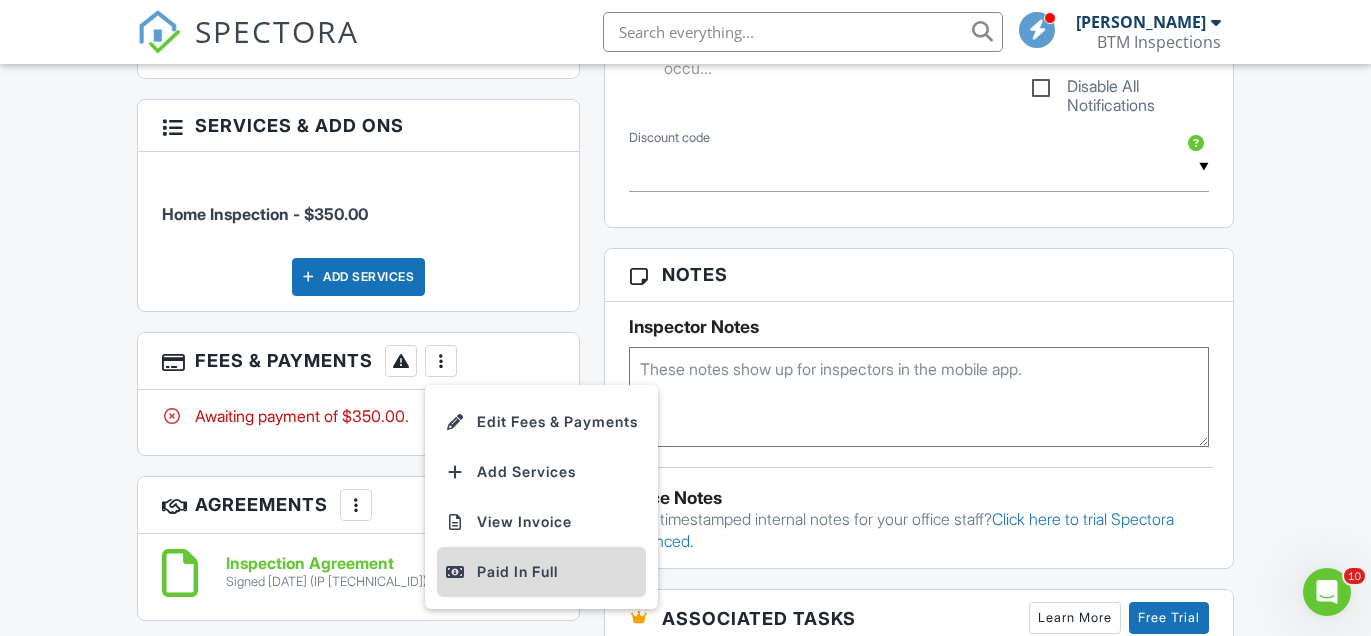 click on "Paid In Full" at bounding box center (541, 572) 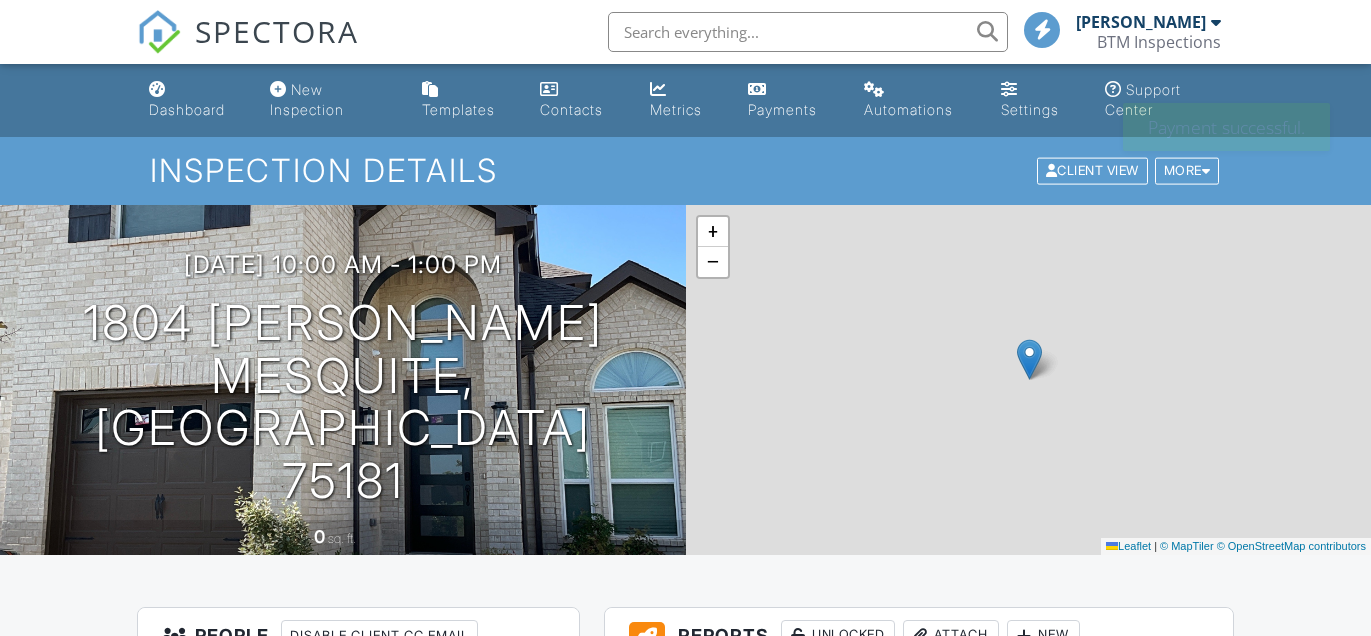 scroll, scrollTop: 249, scrollLeft: 0, axis: vertical 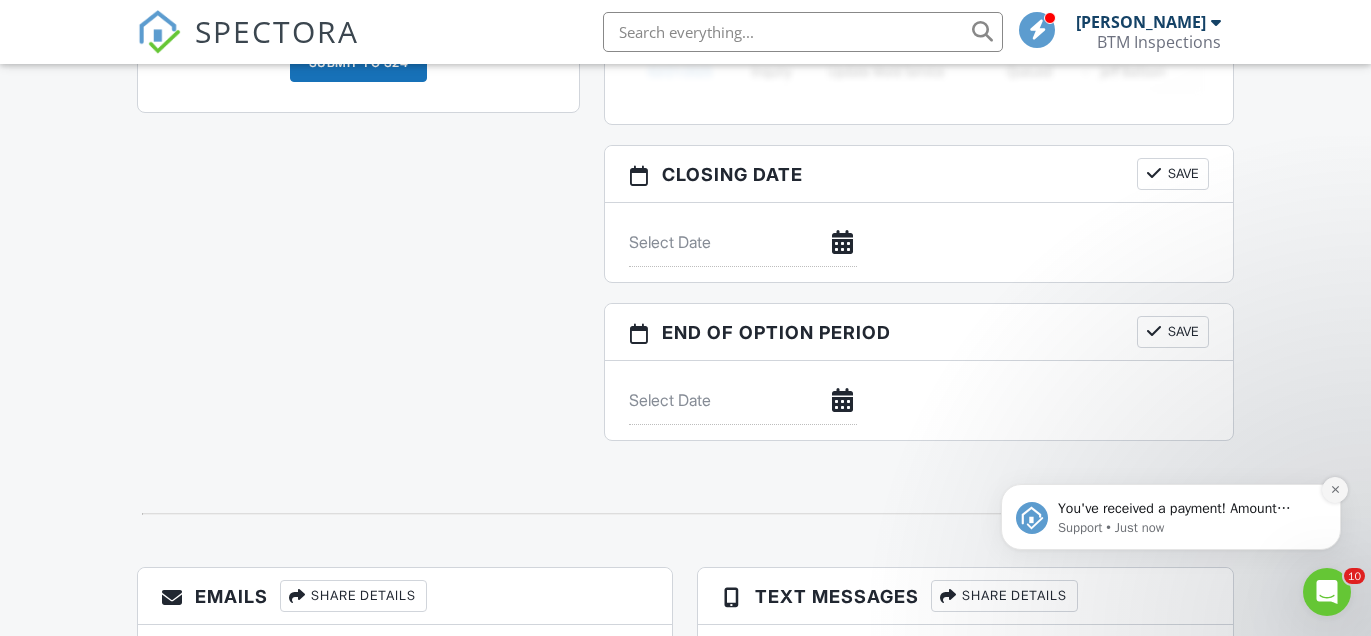 click 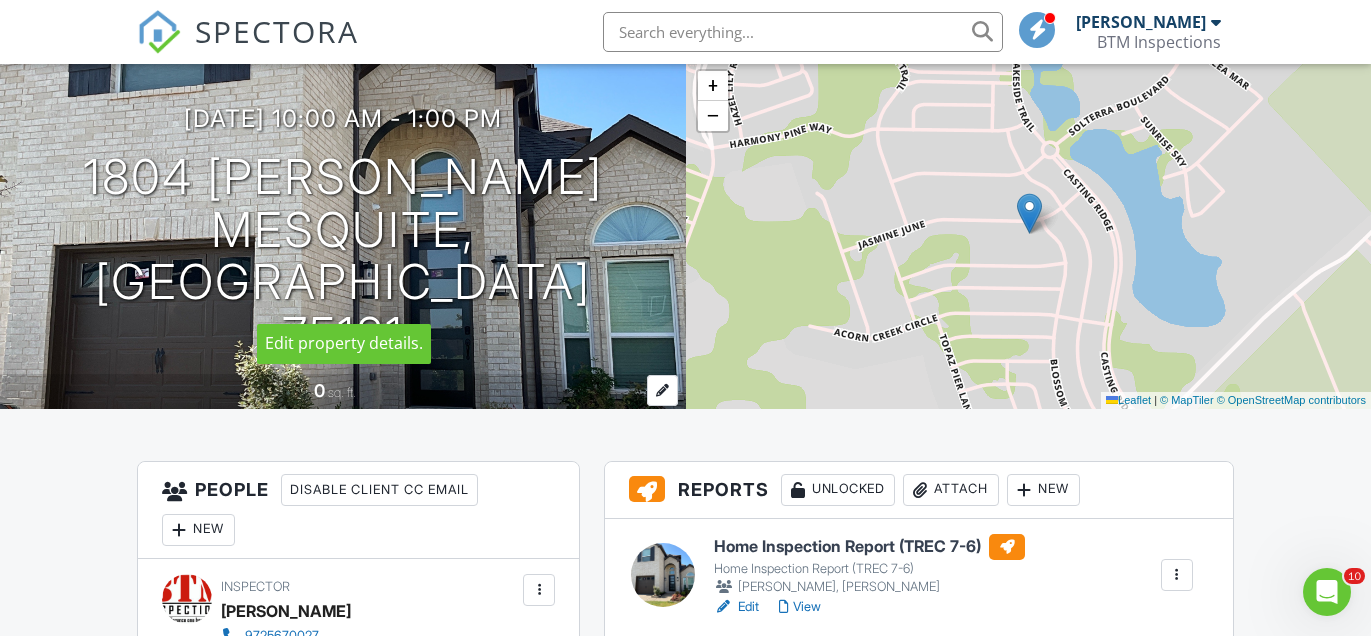 scroll, scrollTop: 172, scrollLeft: 0, axis: vertical 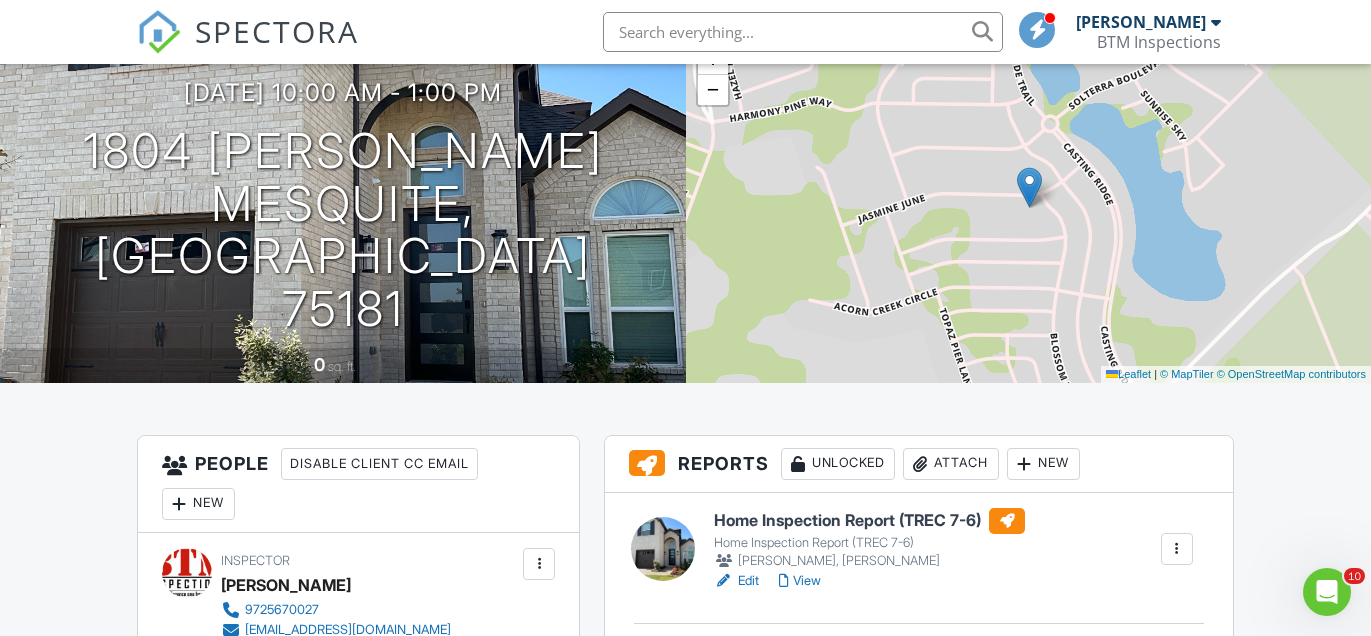 click on "View" at bounding box center (800, 581) 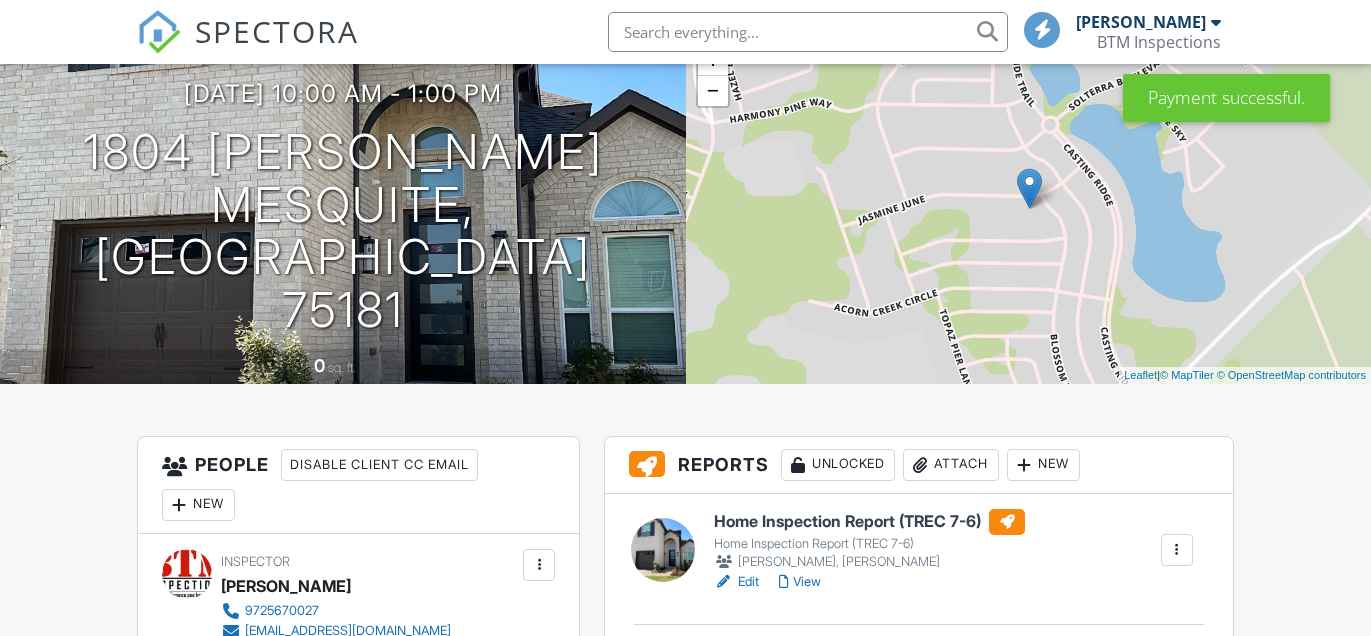 scroll, scrollTop: 171, scrollLeft: 0, axis: vertical 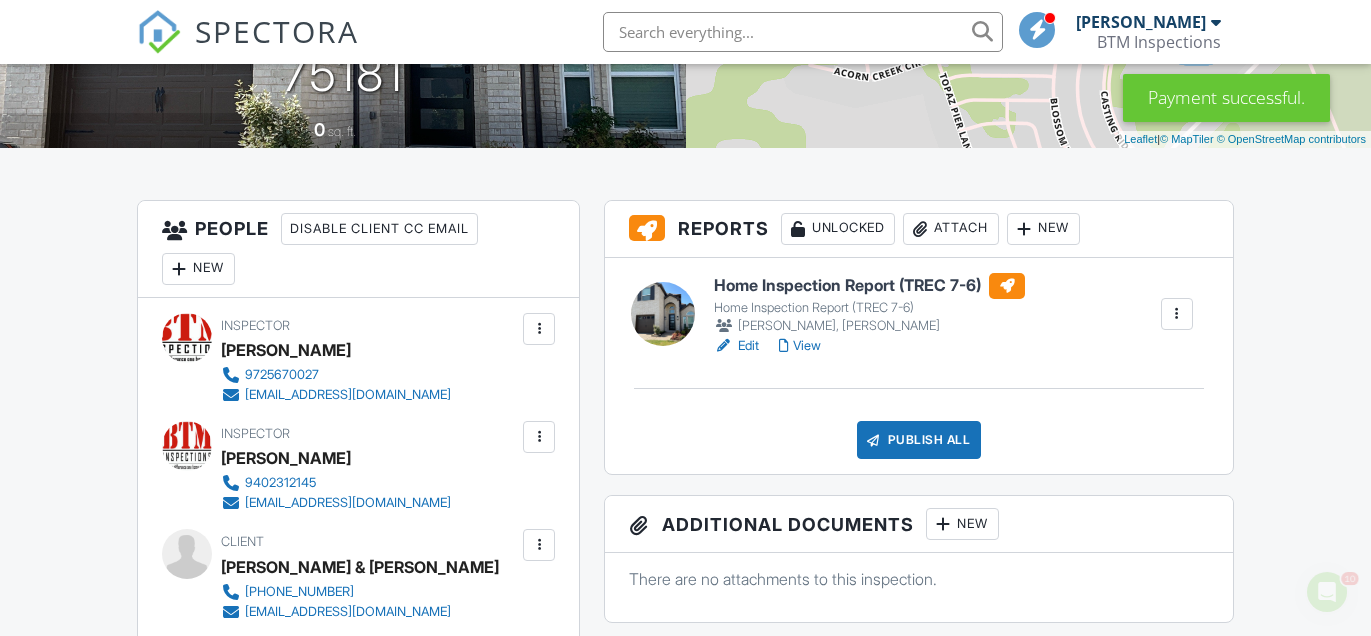 click at bounding box center (539, 437) 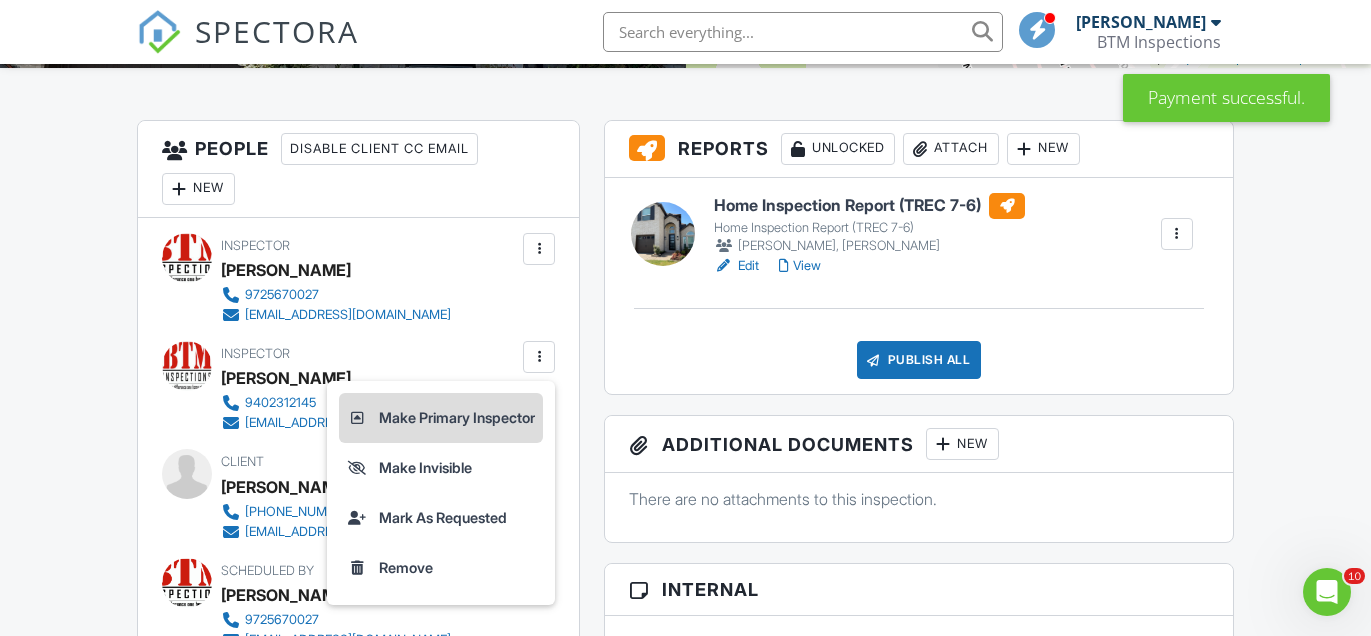 scroll, scrollTop: 530, scrollLeft: 0, axis: vertical 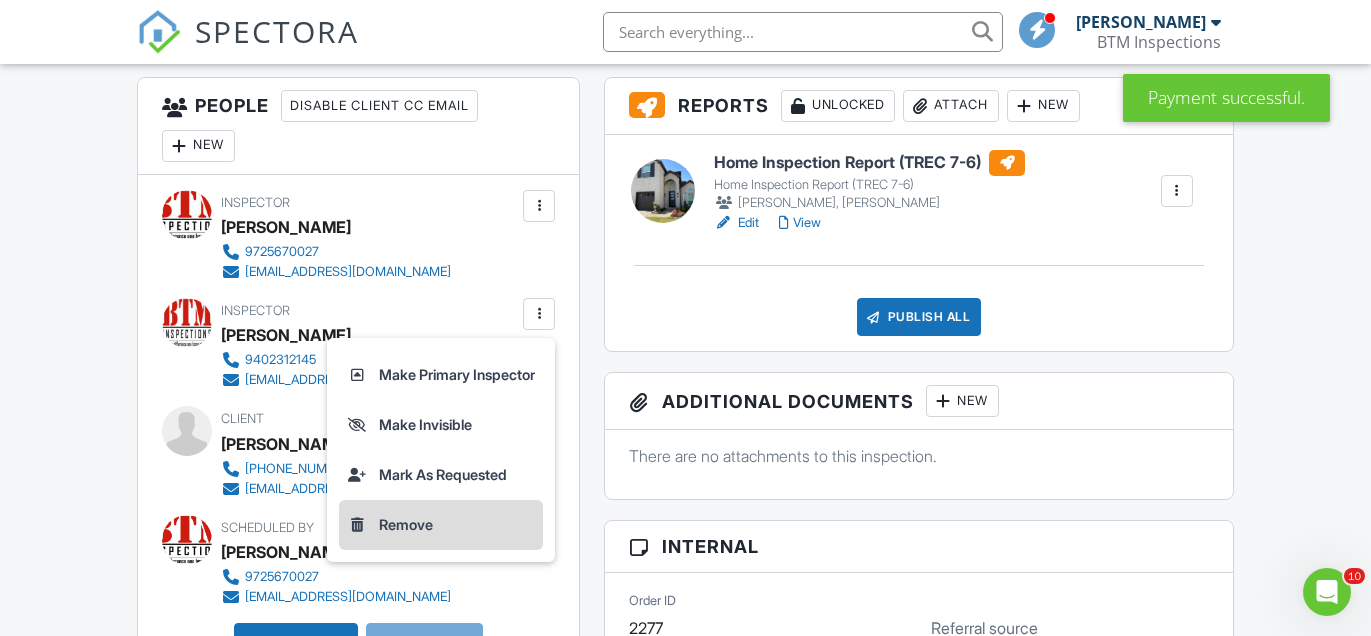 click on "Remove" at bounding box center [441, 525] 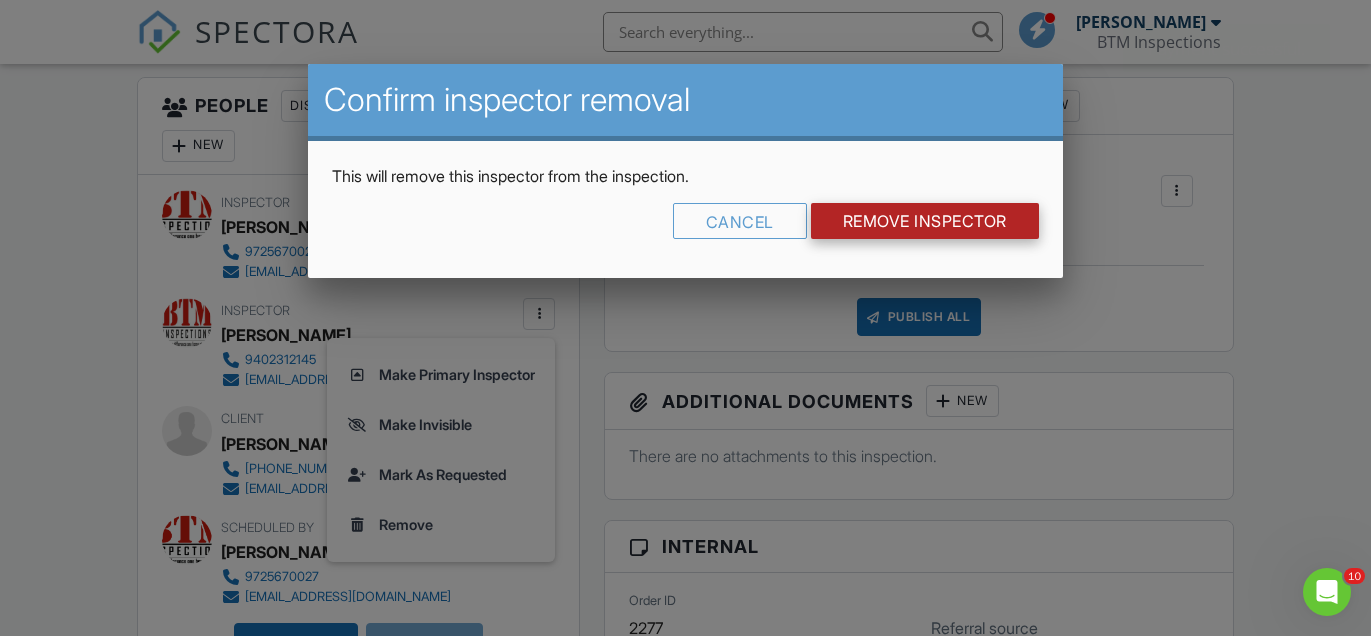 click on "Remove Inspector" at bounding box center [925, 221] 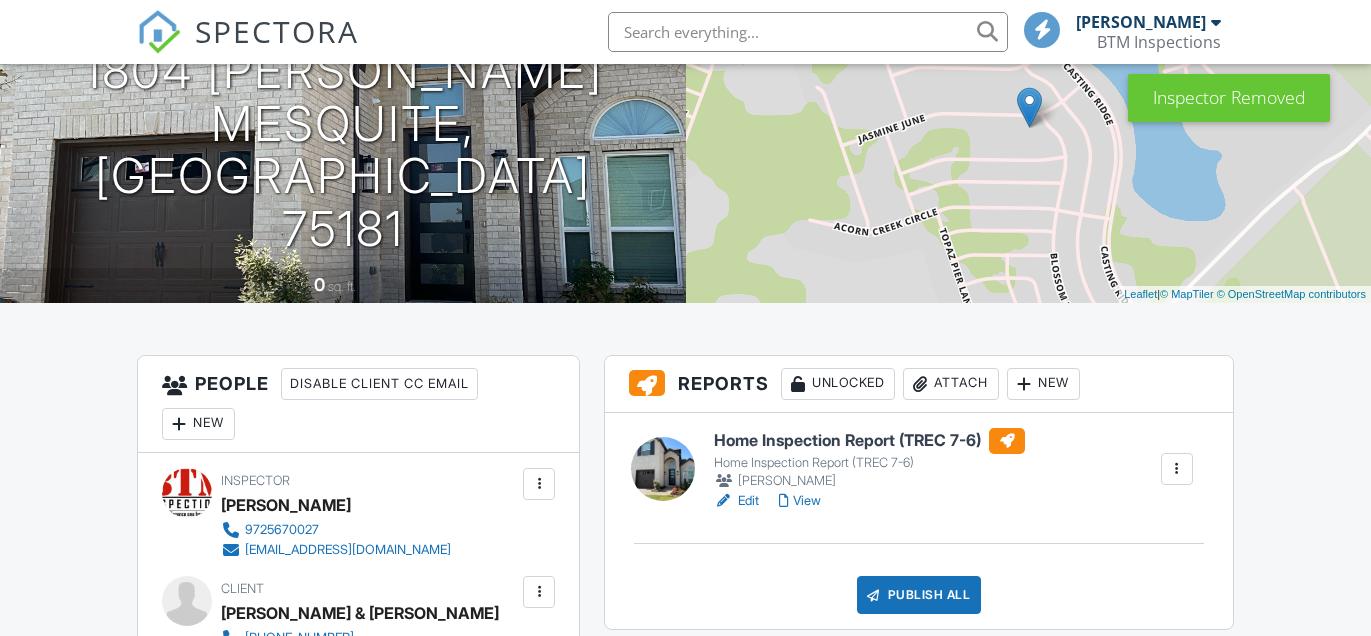 scroll, scrollTop: 394, scrollLeft: 0, axis: vertical 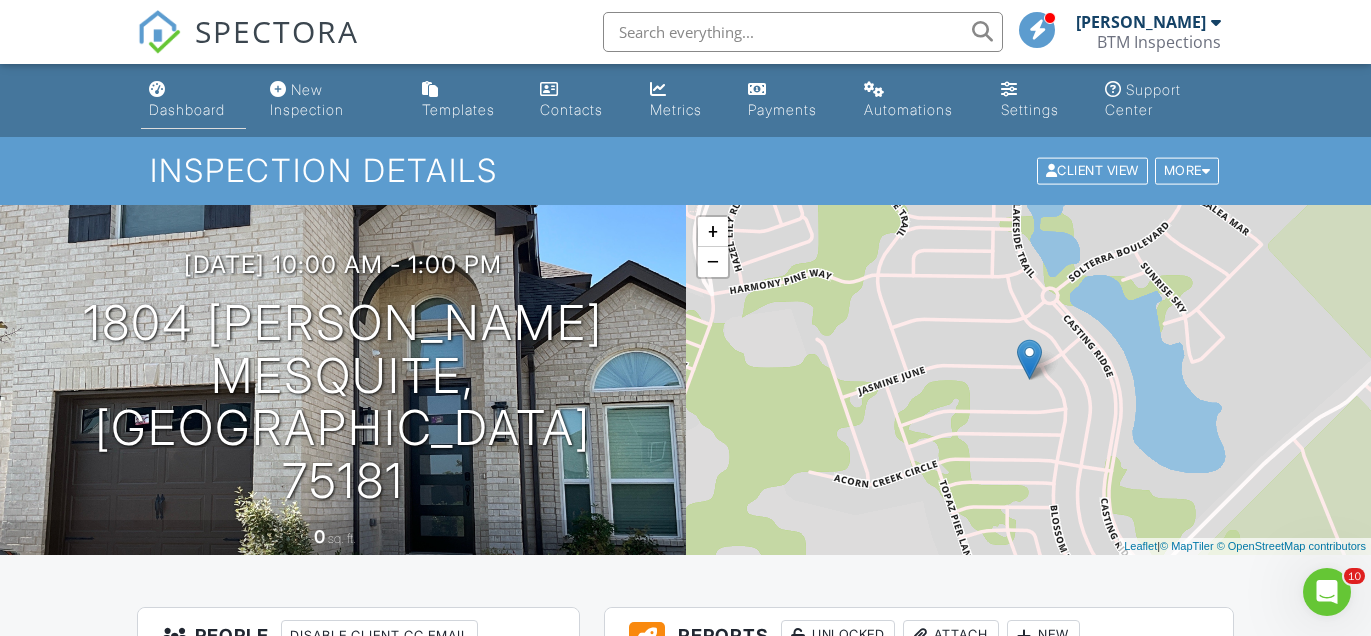 click on "Dashboard" at bounding box center (187, 109) 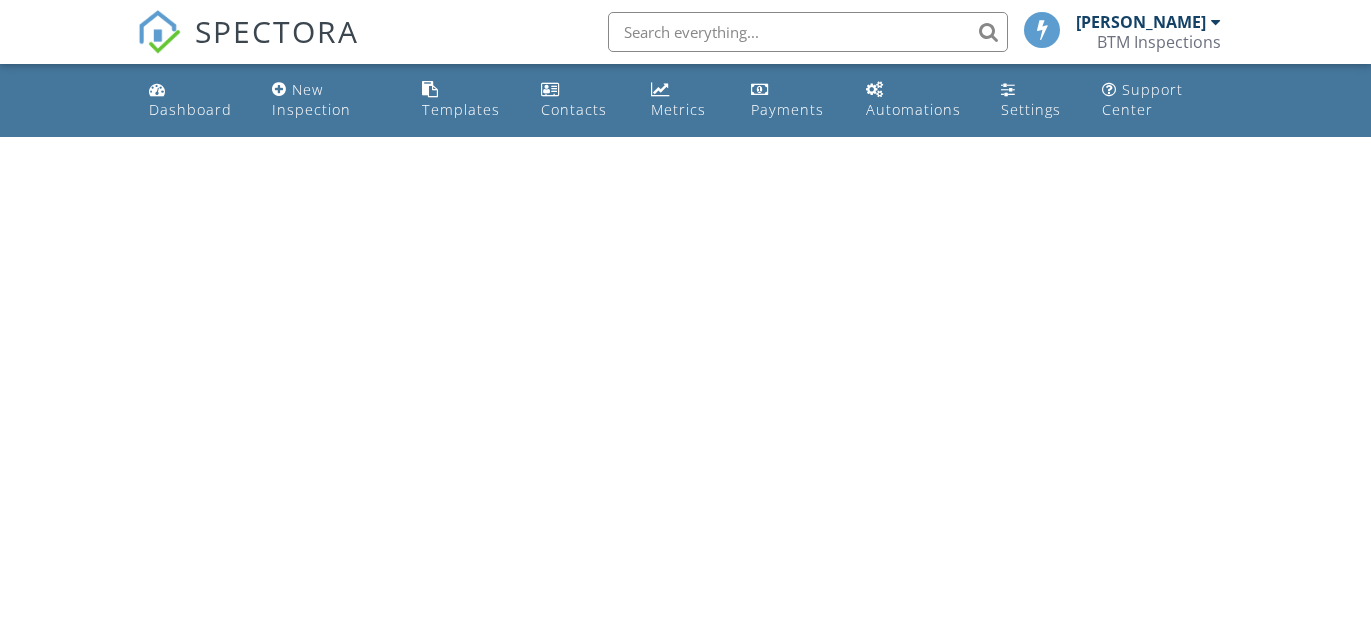scroll, scrollTop: 0, scrollLeft: 0, axis: both 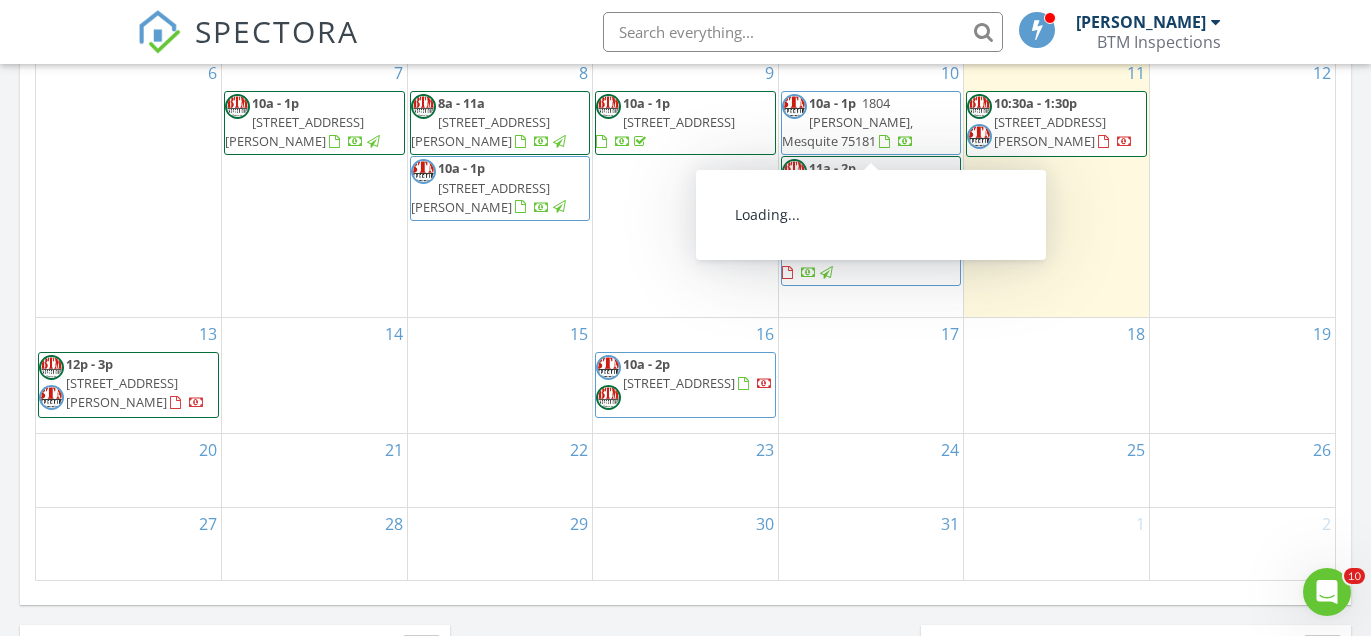 click on "1804 Jasmine June, Mesquite 75181" at bounding box center (847, 122) 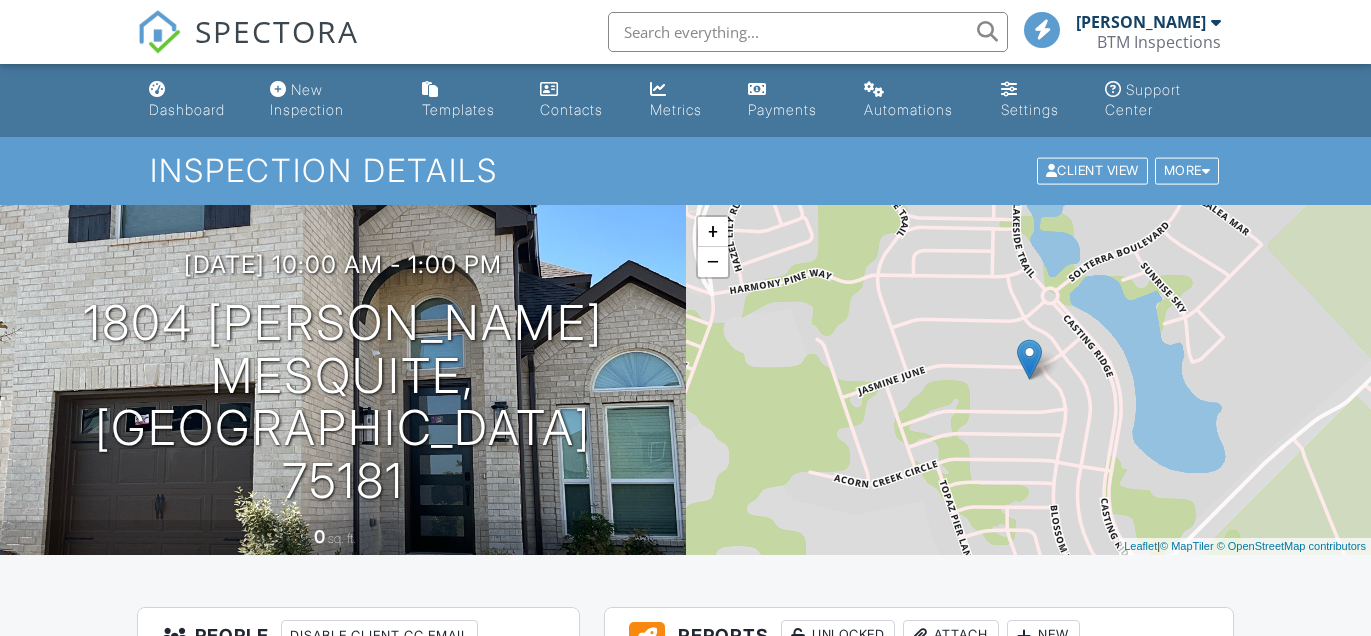 scroll, scrollTop: 356, scrollLeft: 0, axis: vertical 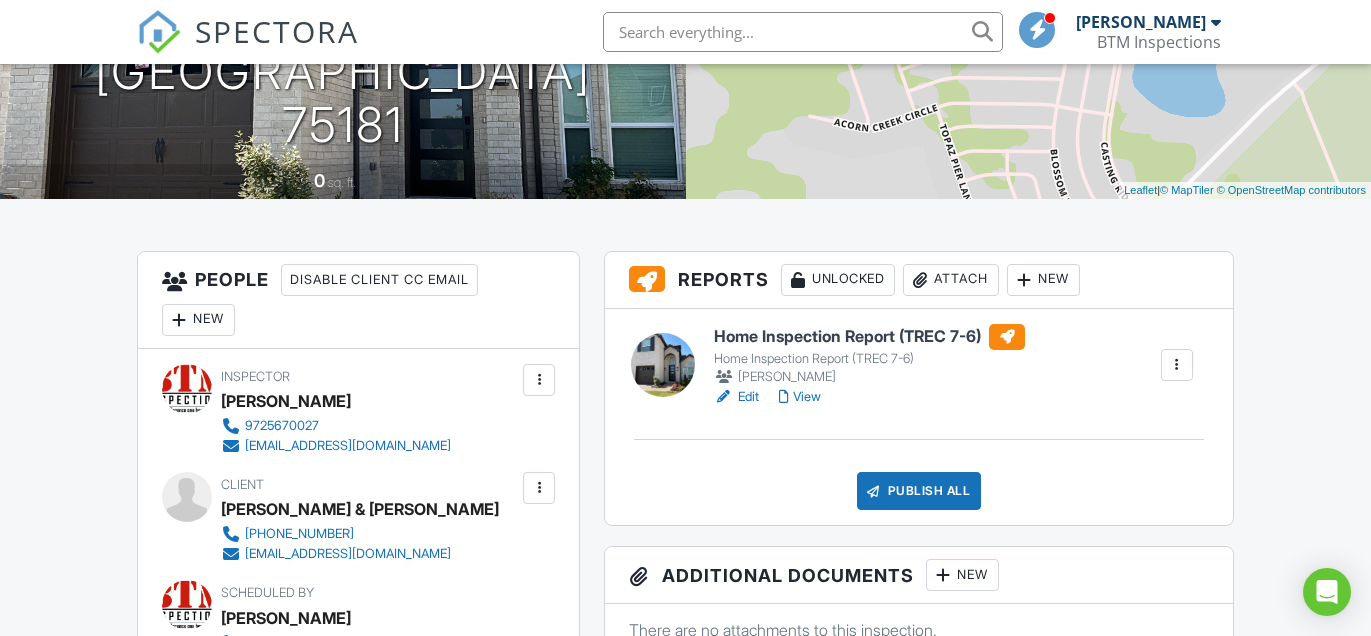 click on "View" at bounding box center (800, 397) 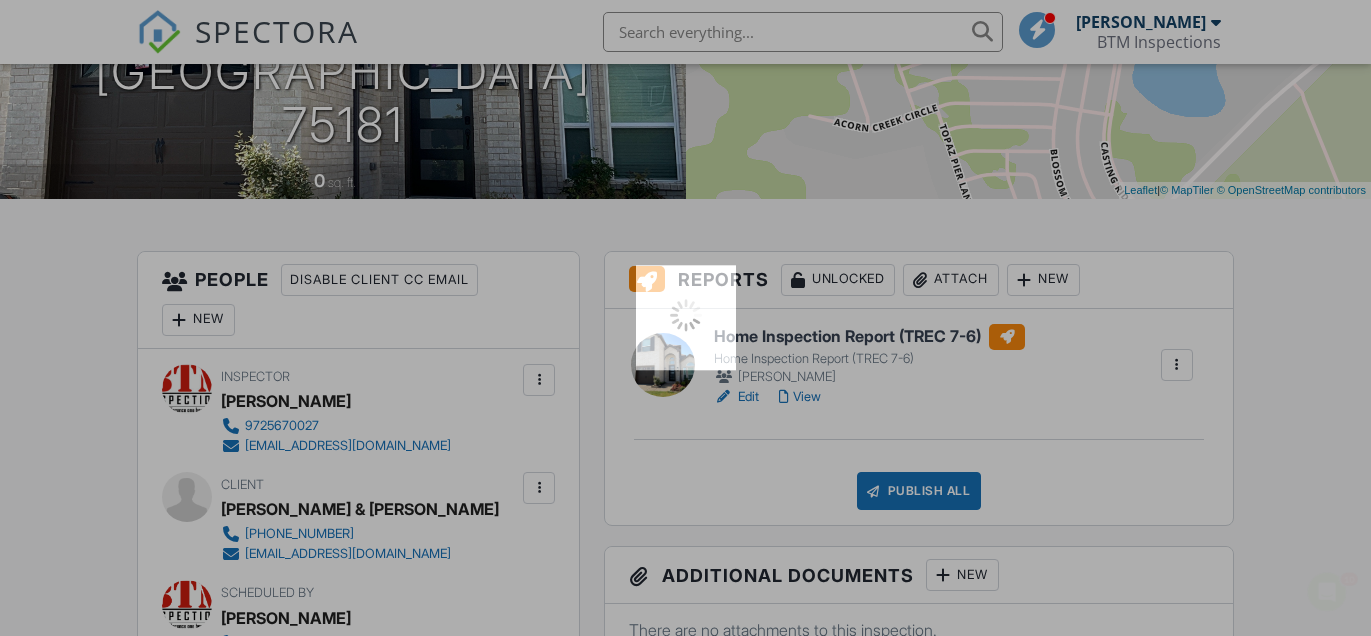 scroll, scrollTop: 0, scrollLeft: 0, axis: both 